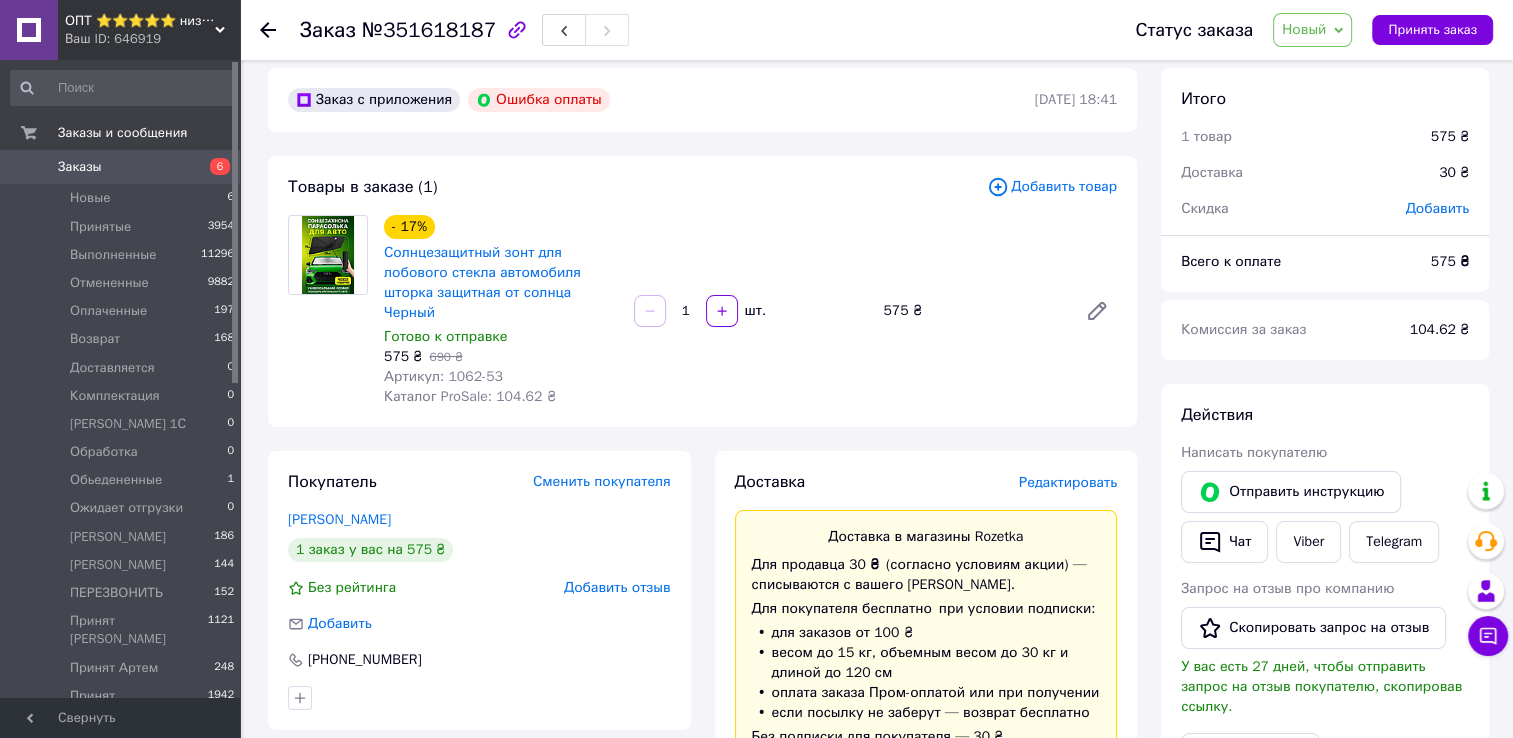 scroll, scrollTop: 0, scrollLeft: 0, axis: both 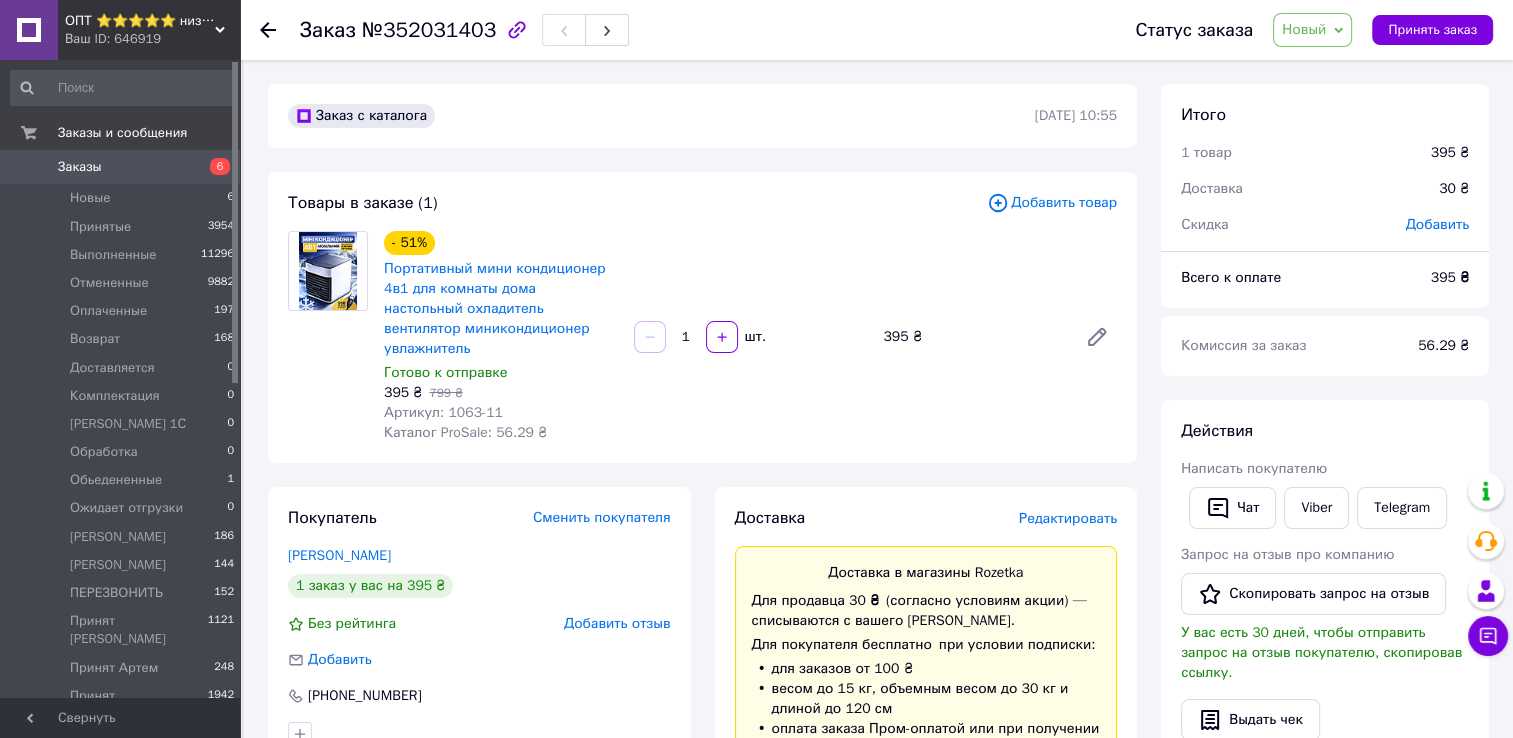 click 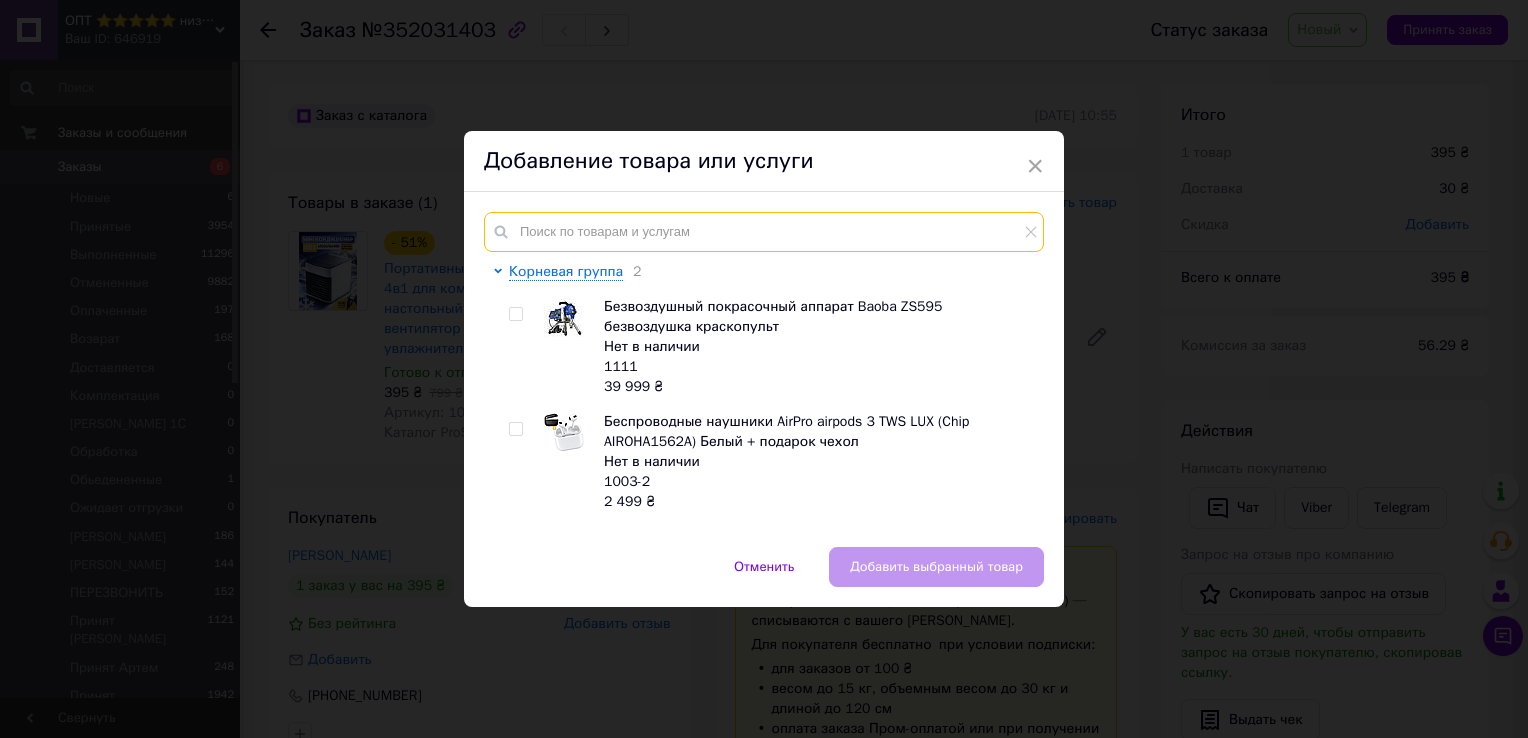 click at bounding box center [764, 232] 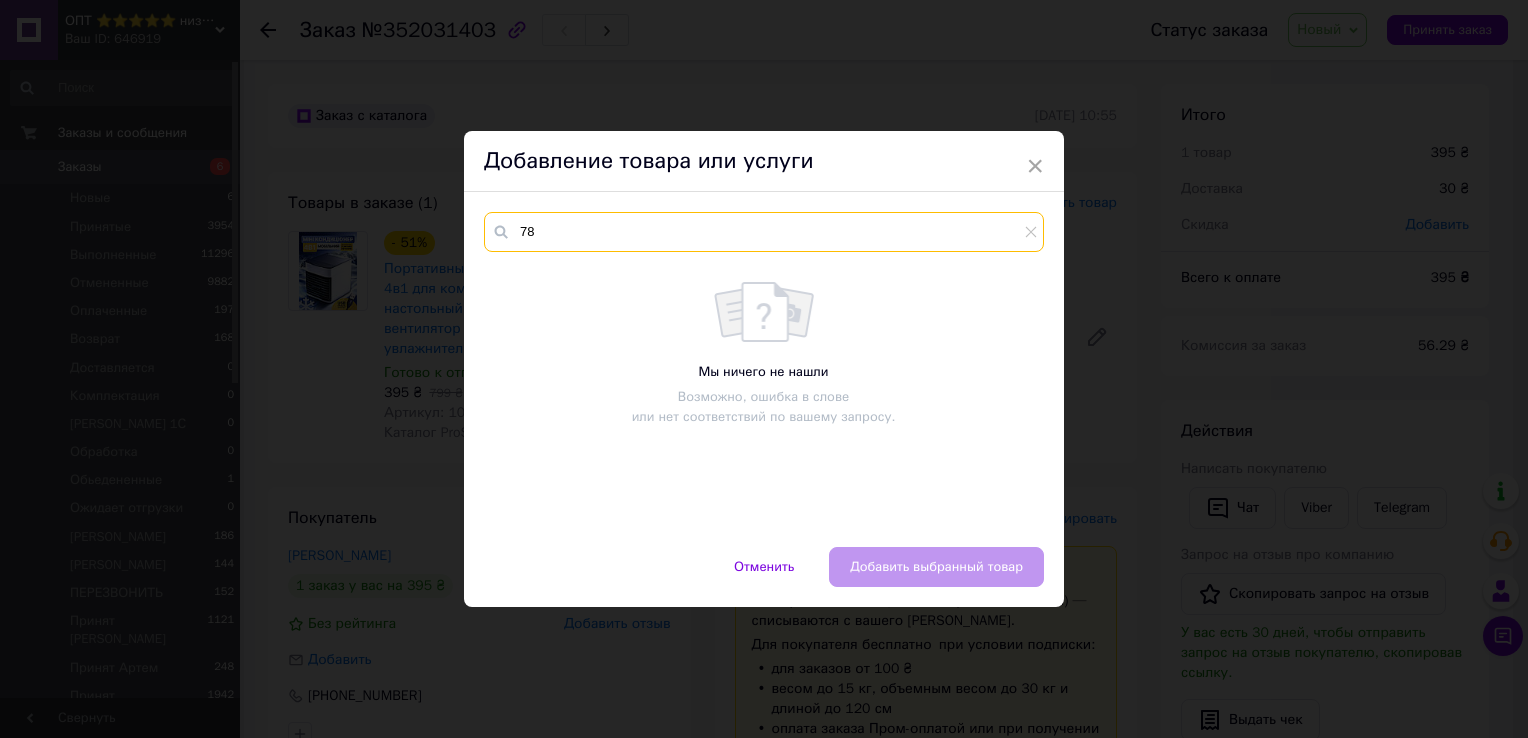 type on "7" 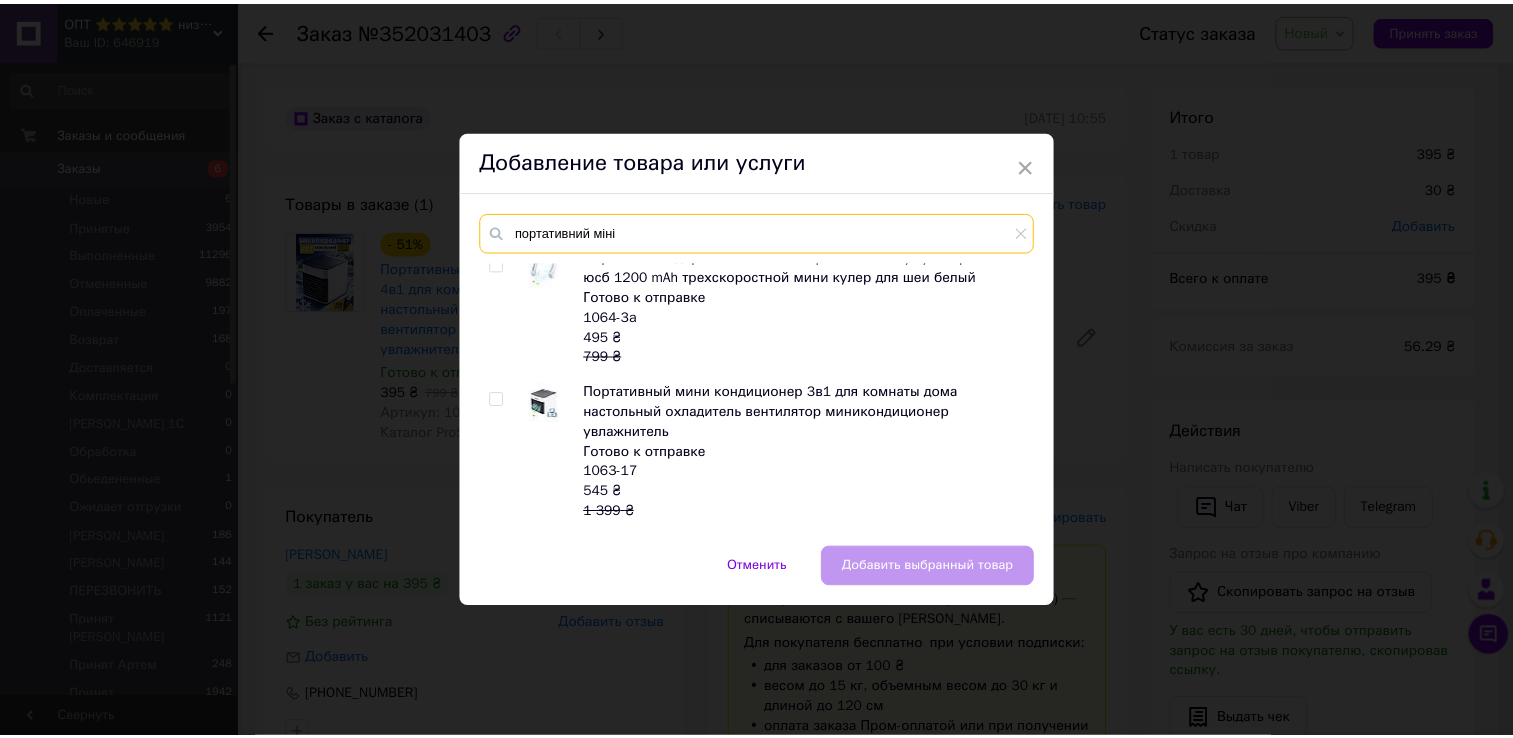 scroll, scrollTop: 589, scrollLeft: 0, axis: vertical 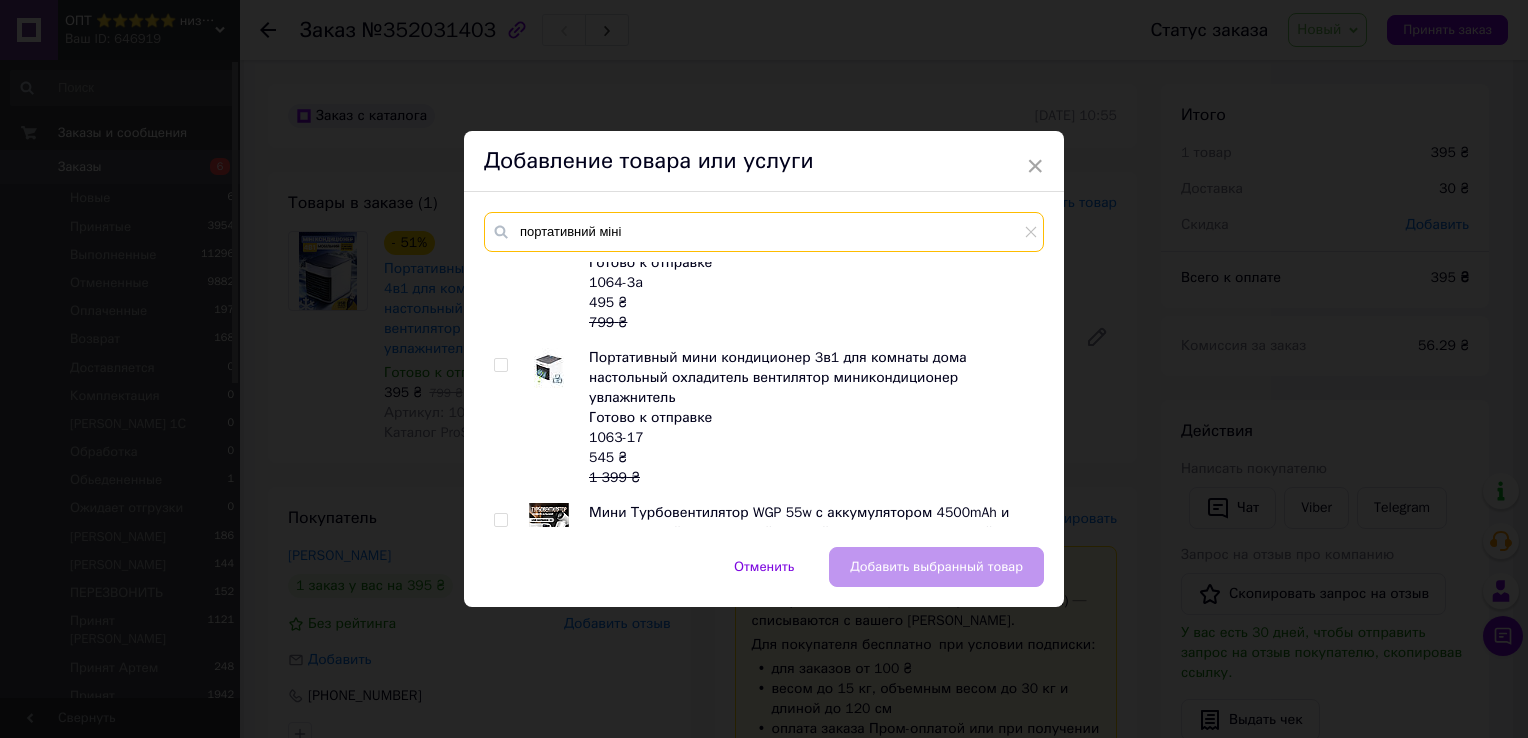 type on "портативний міні" 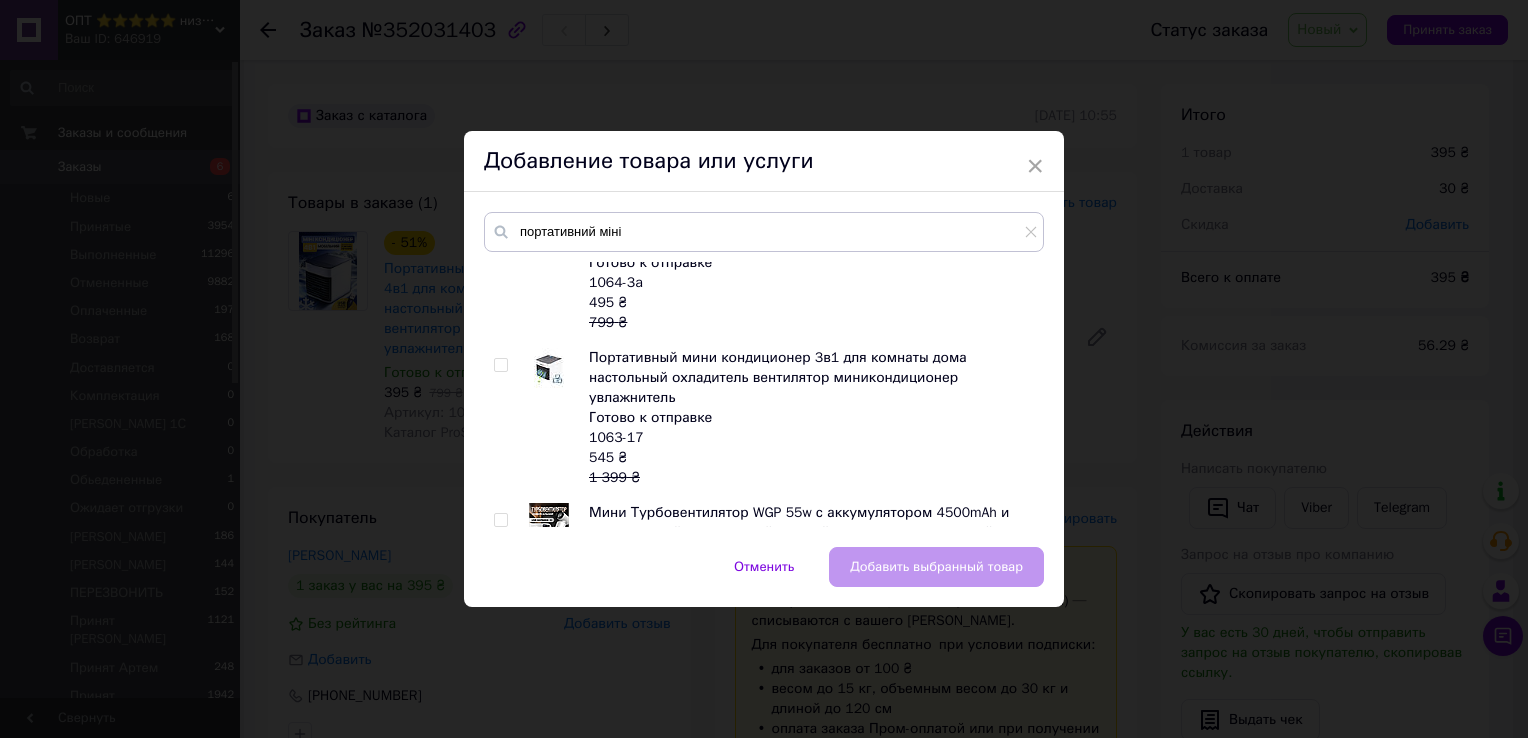 click at bounding box center [501, 365] 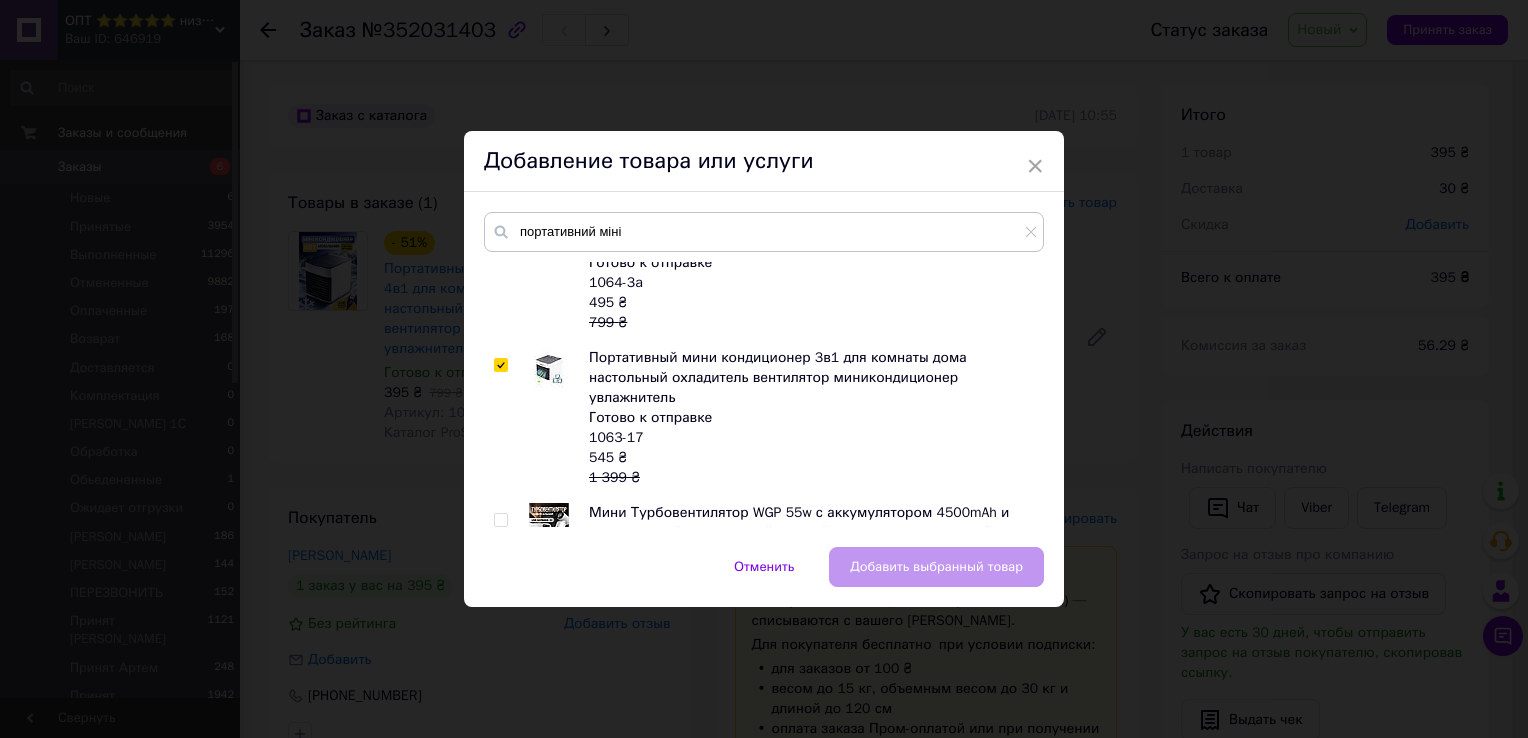 checkbox on "true" 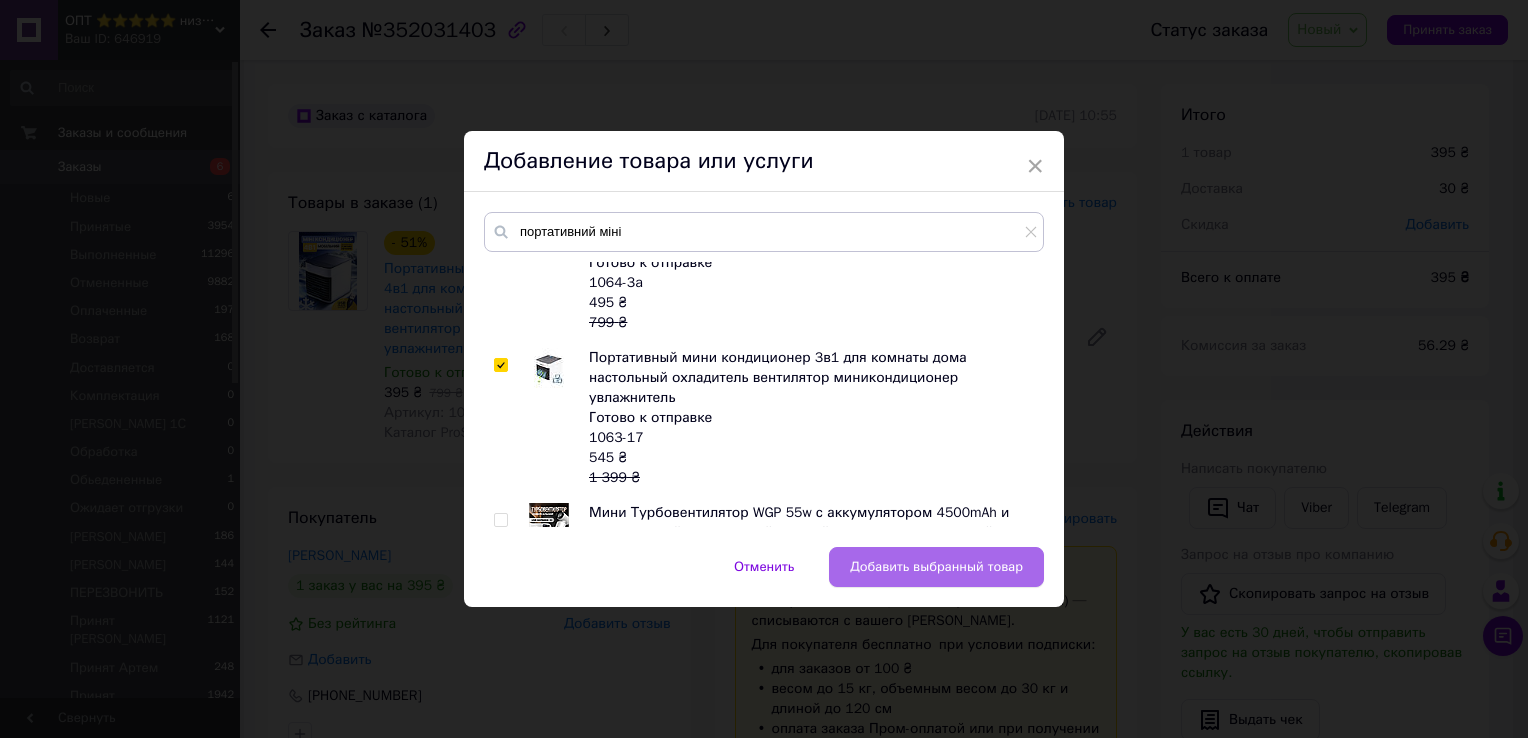click on "Добавить выбранный товар" at bounding box center [936, 567] 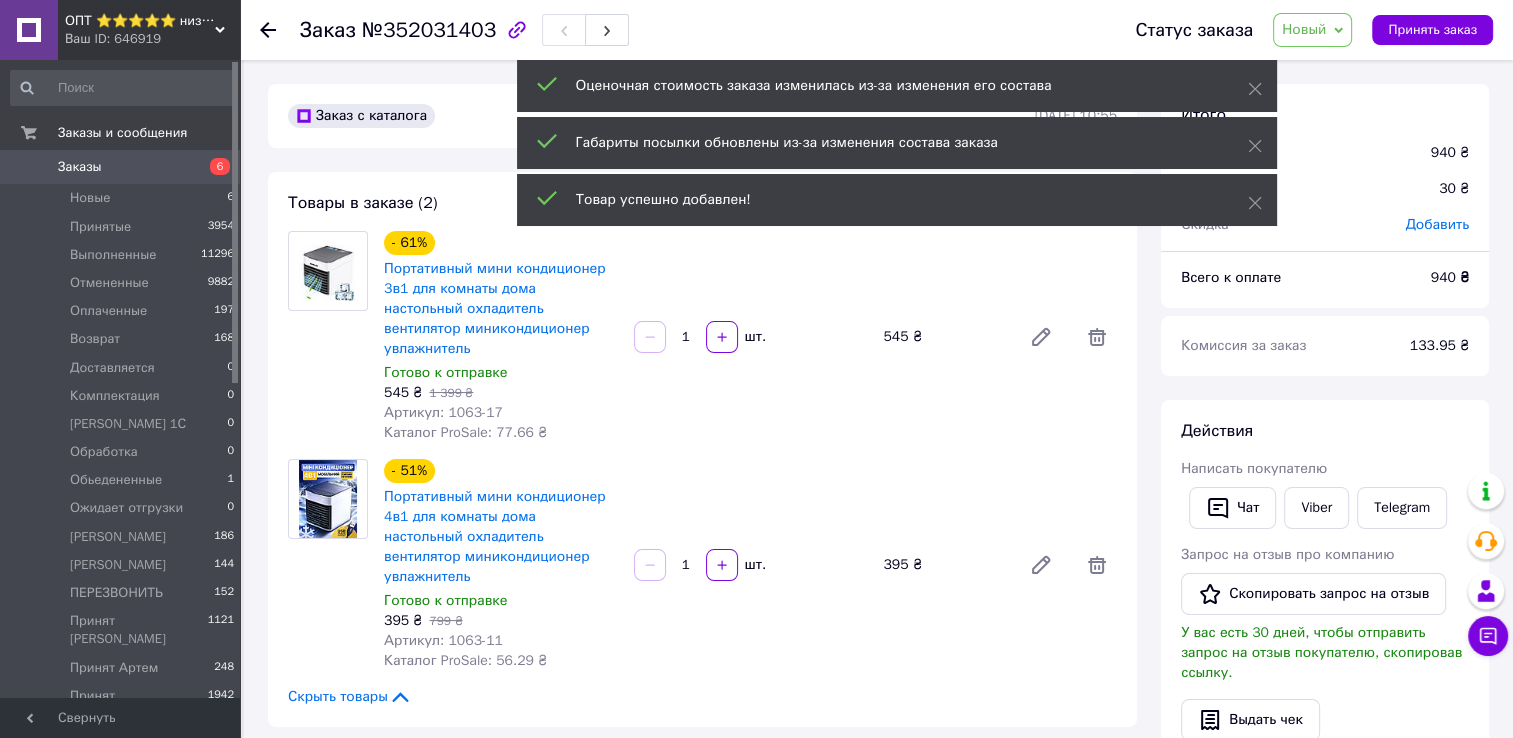 scroll, scrollTop: 100, scrollLeft: 0, axis: vertical 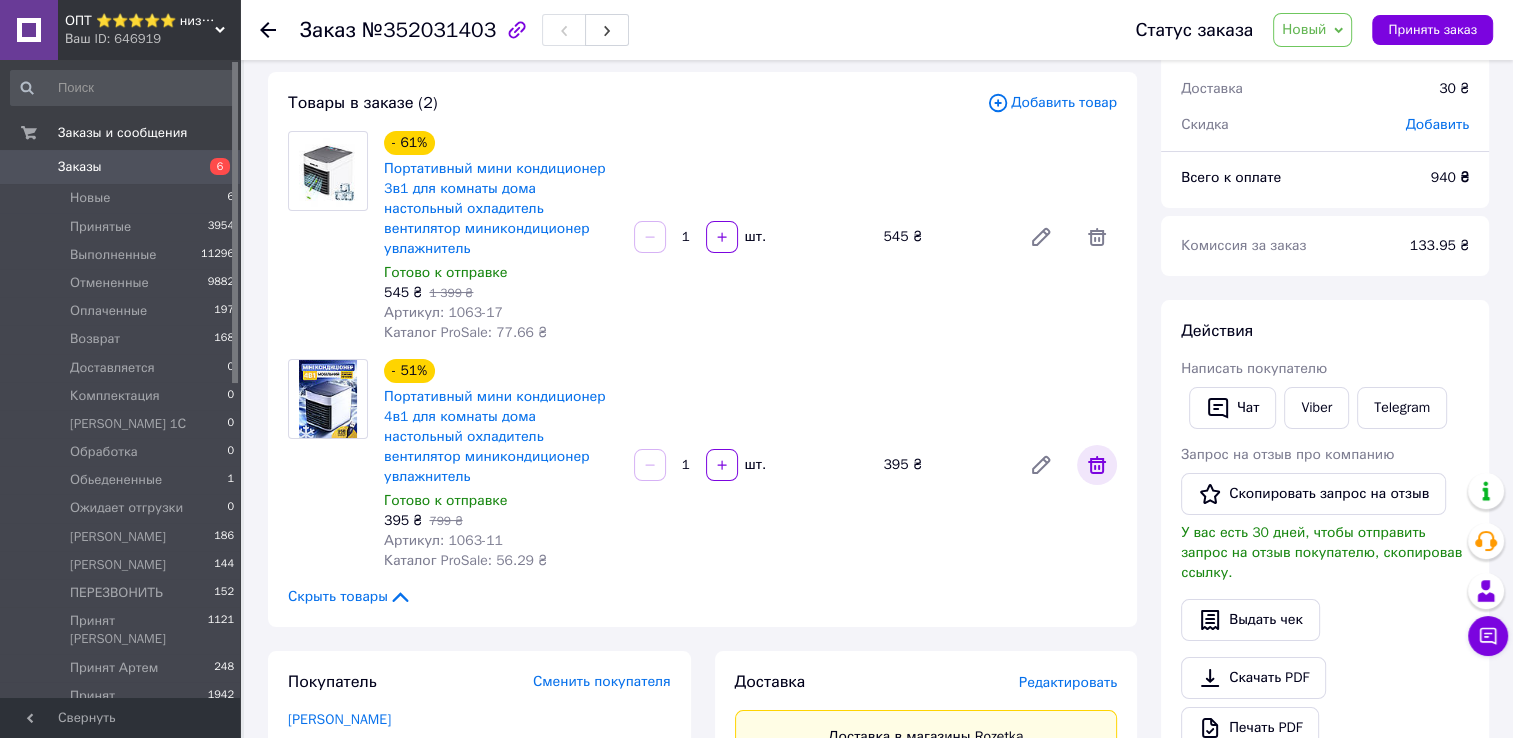 click 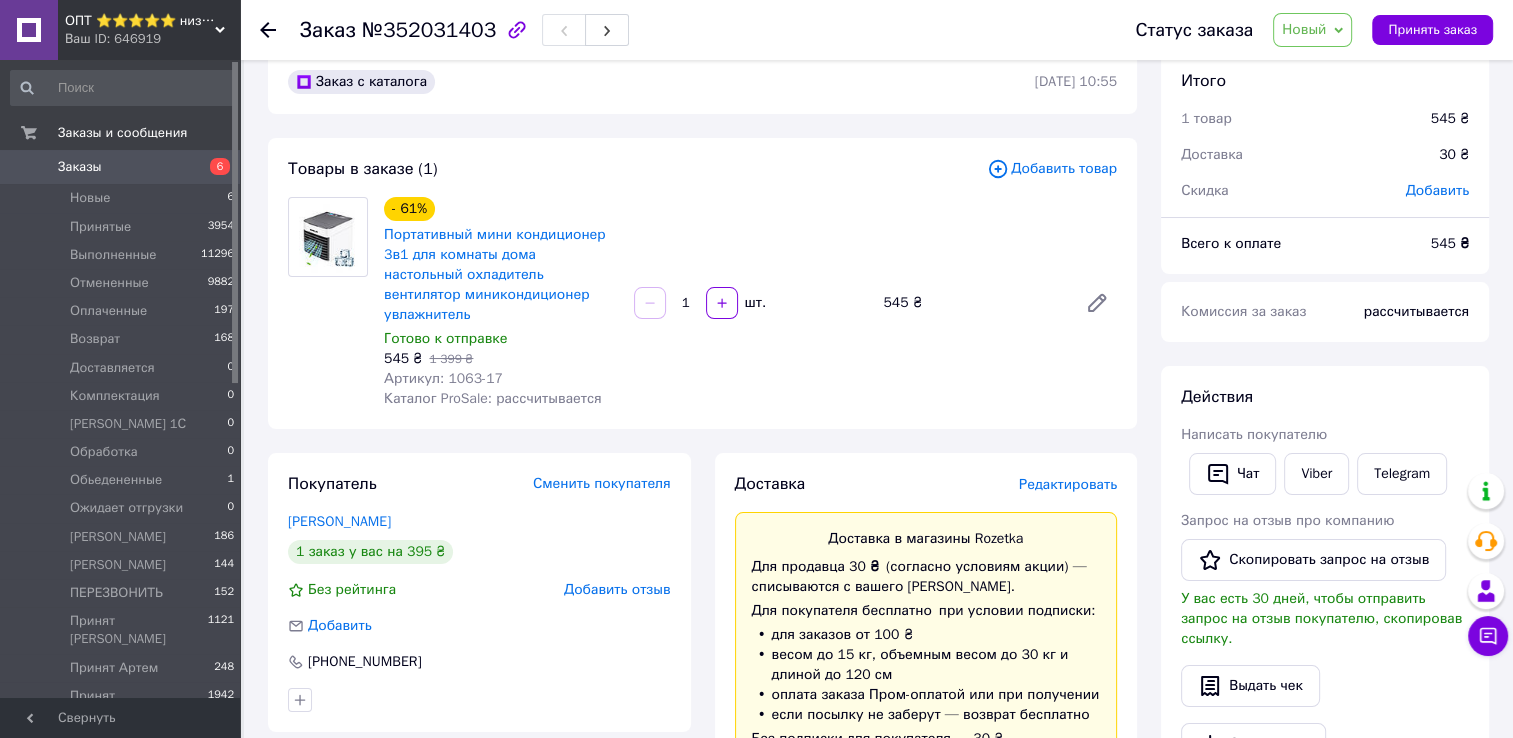 scroll, scrollTop: 0, scrollLeft: 0, axis: both 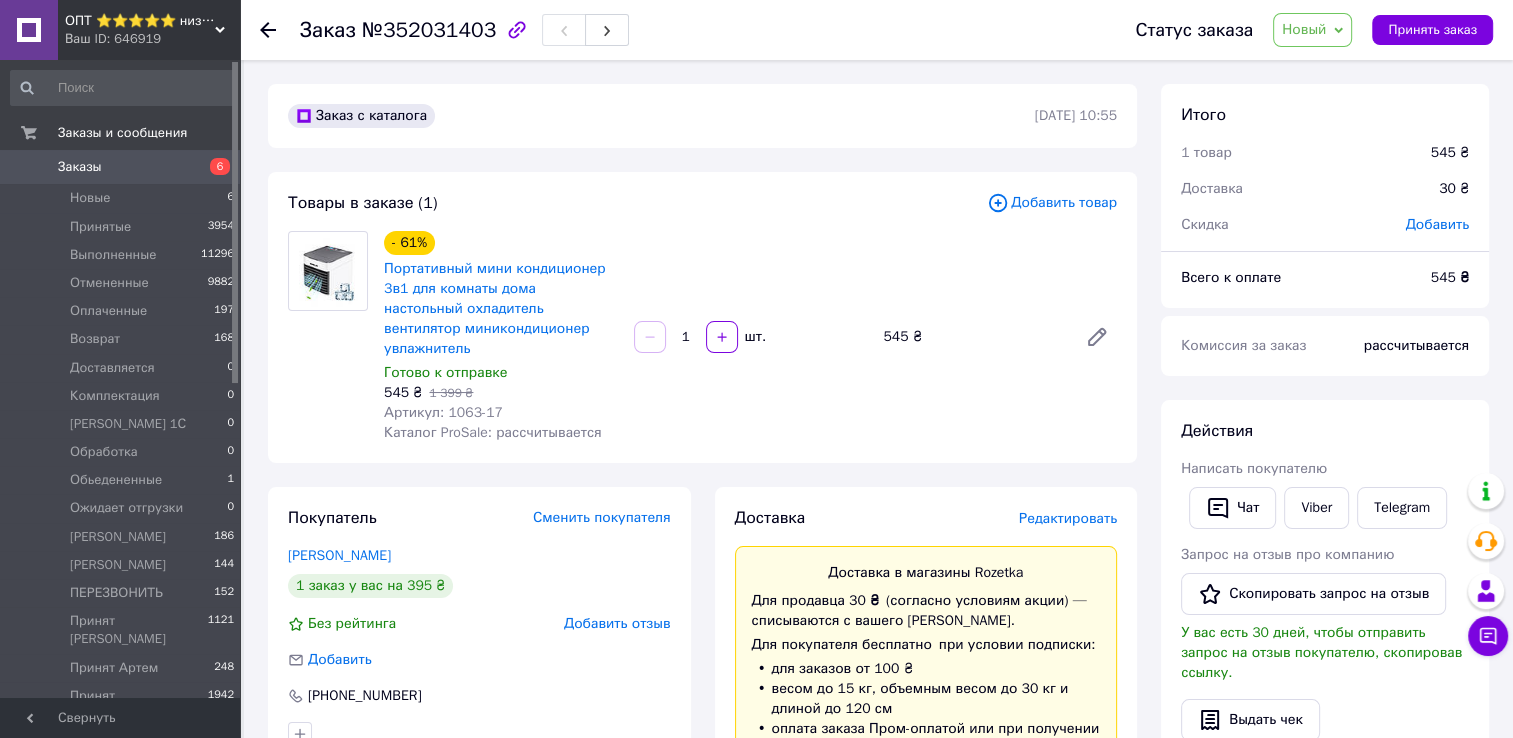 click on "Добавить" at bounding box center (1437, 224) 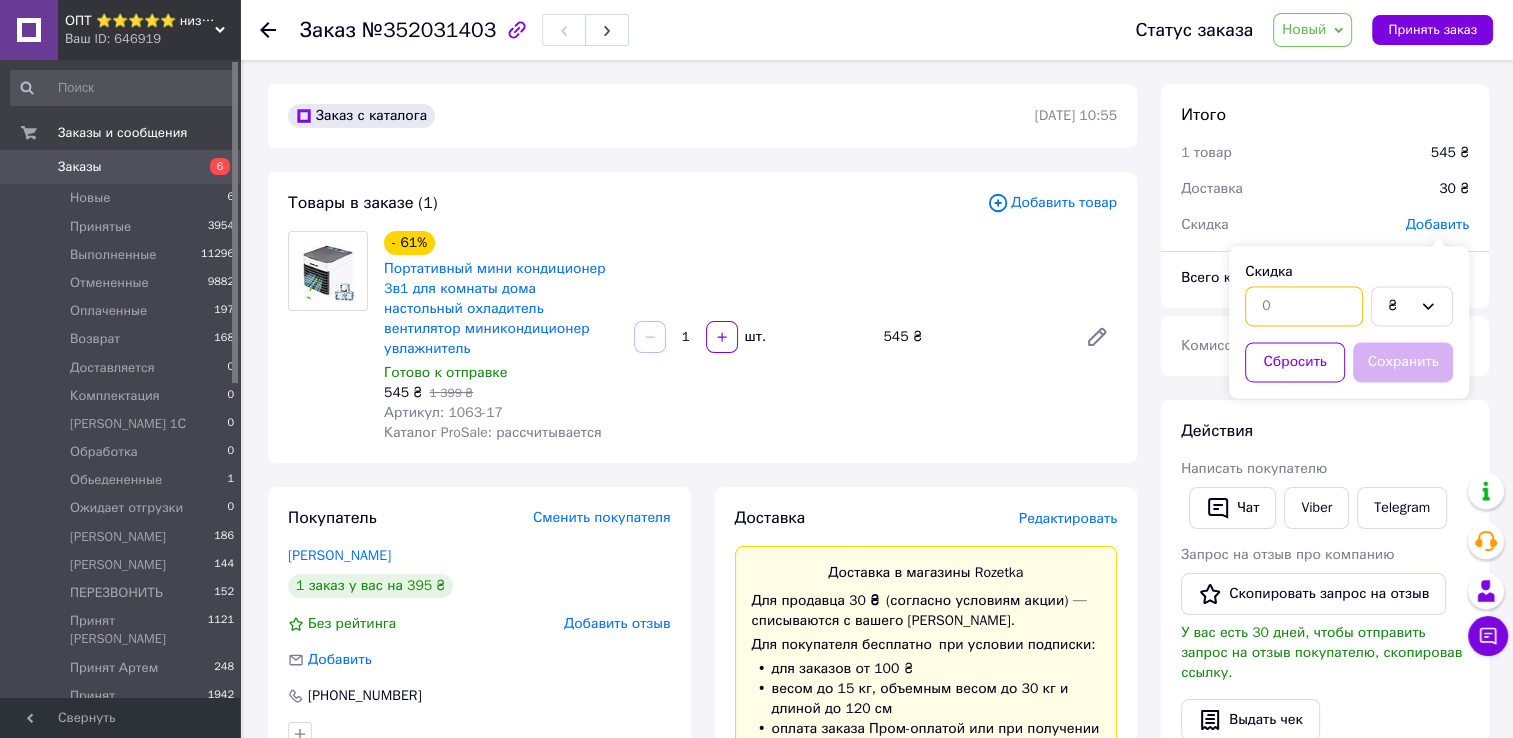 click at bounding box center [1304, 306] 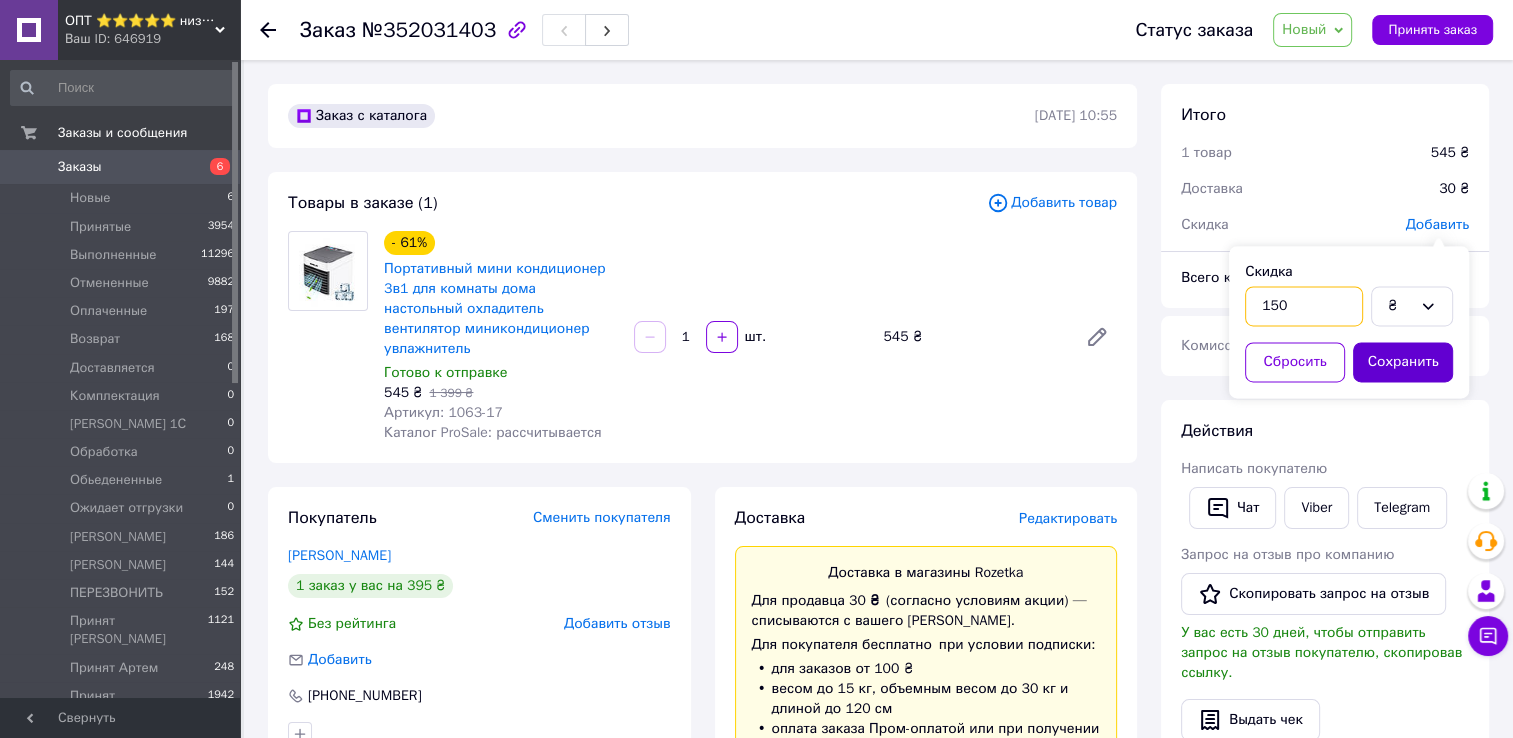 type on "150" 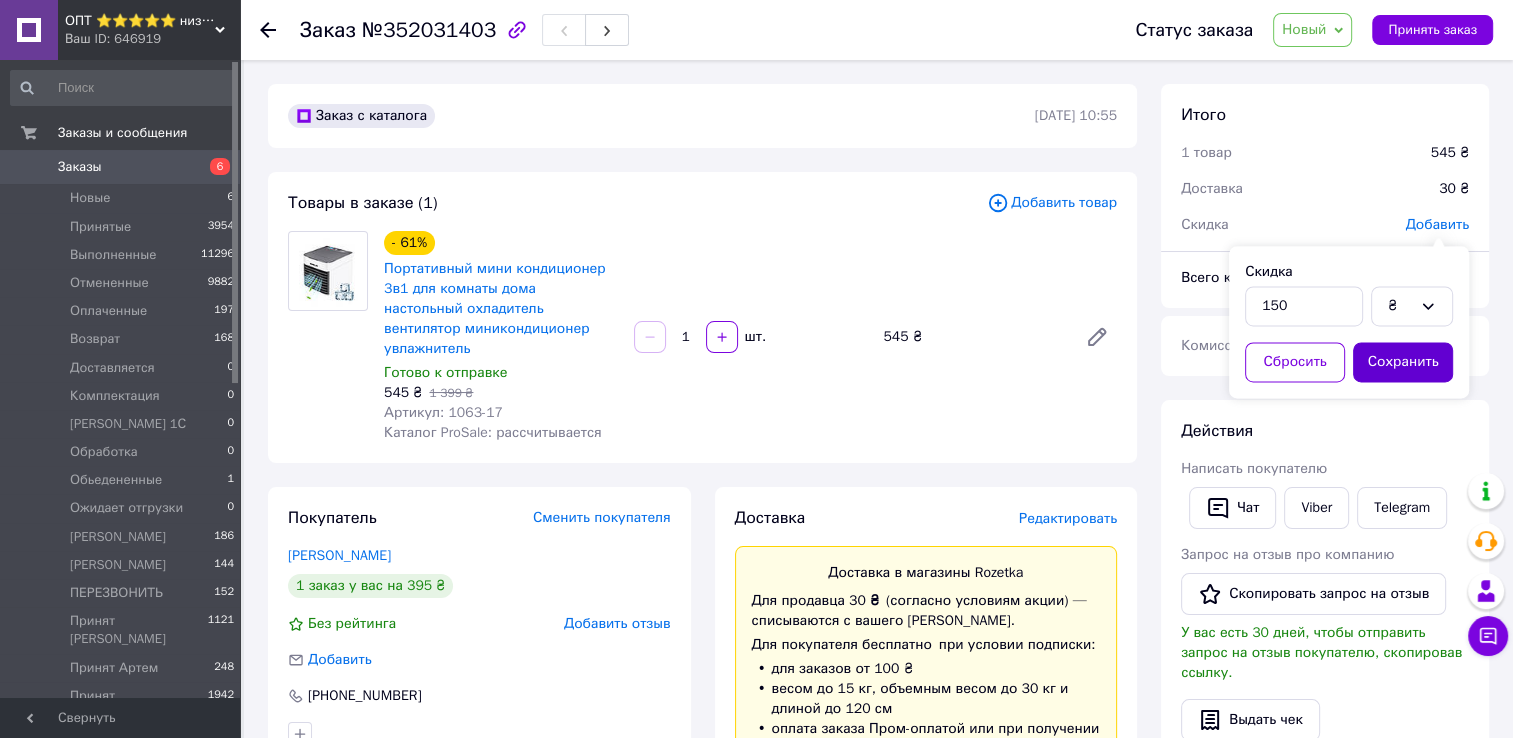 click on "Сохранить" at bounding box center [1403, 362] 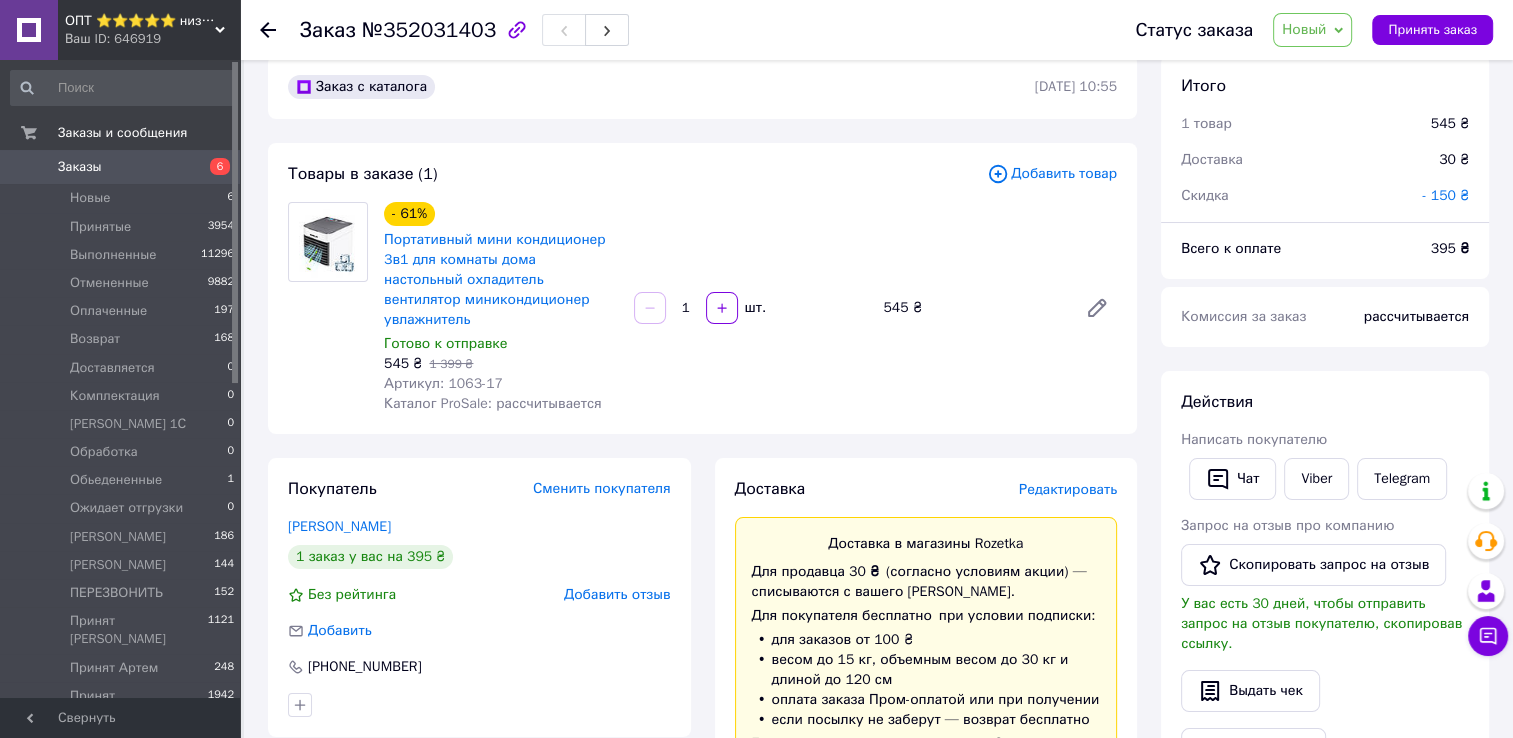scroll, scrollTop: 0, scrollLeft: 0, axis: both 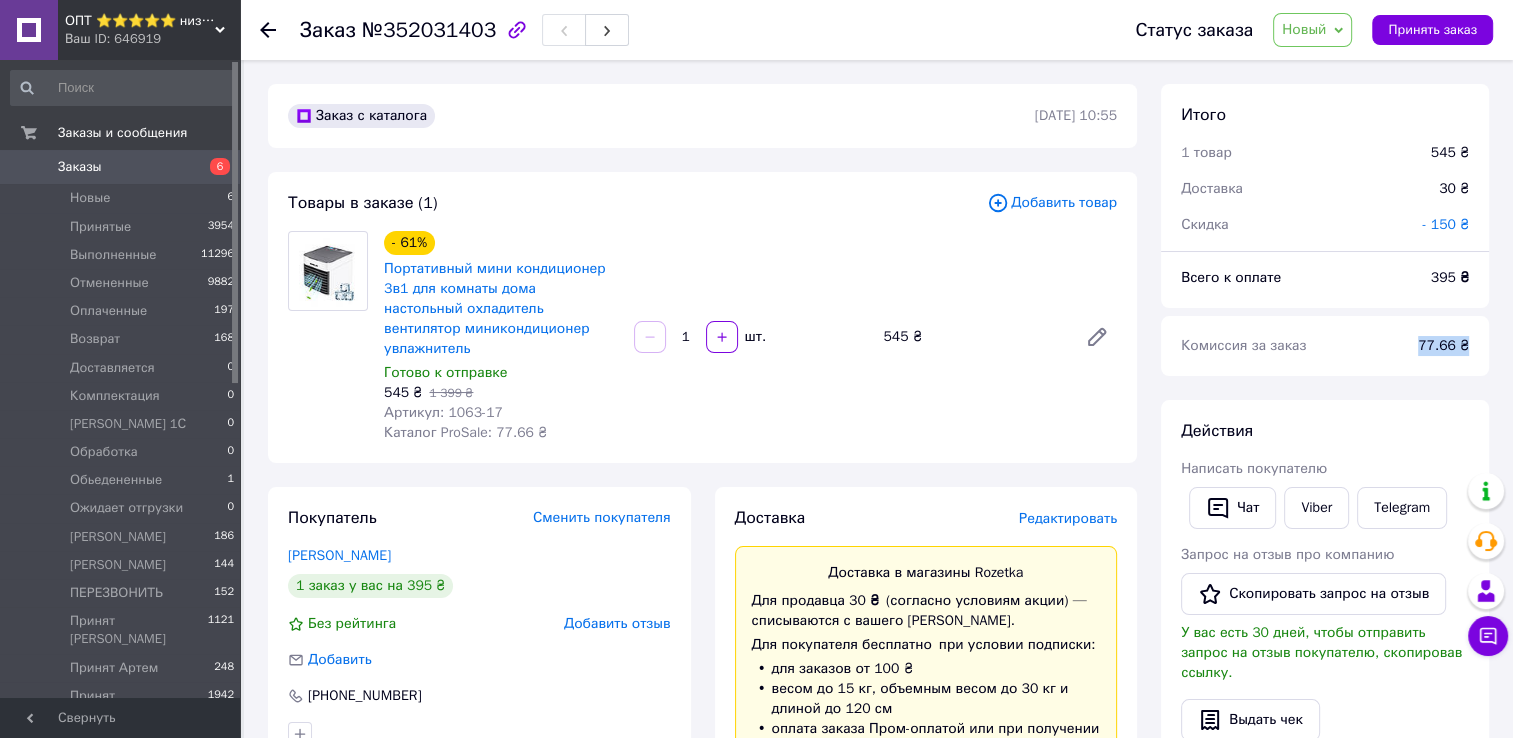 drag, startPoint x: 1471, startPoint y: 347, endPoint x: 1415, endPoint y: 353, distance: 56.32051 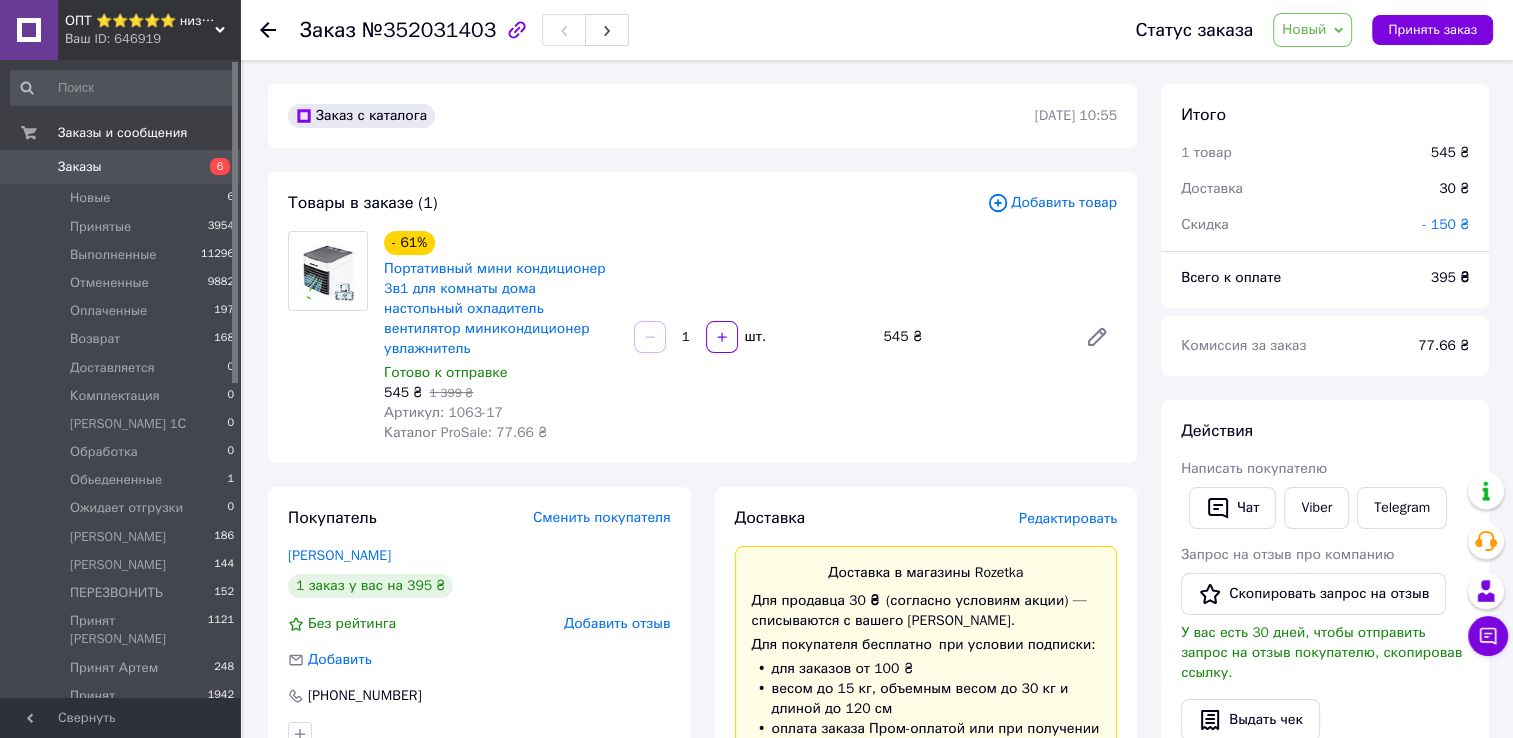 click on "Заказ с каталога" at bounding box center (659, 116) 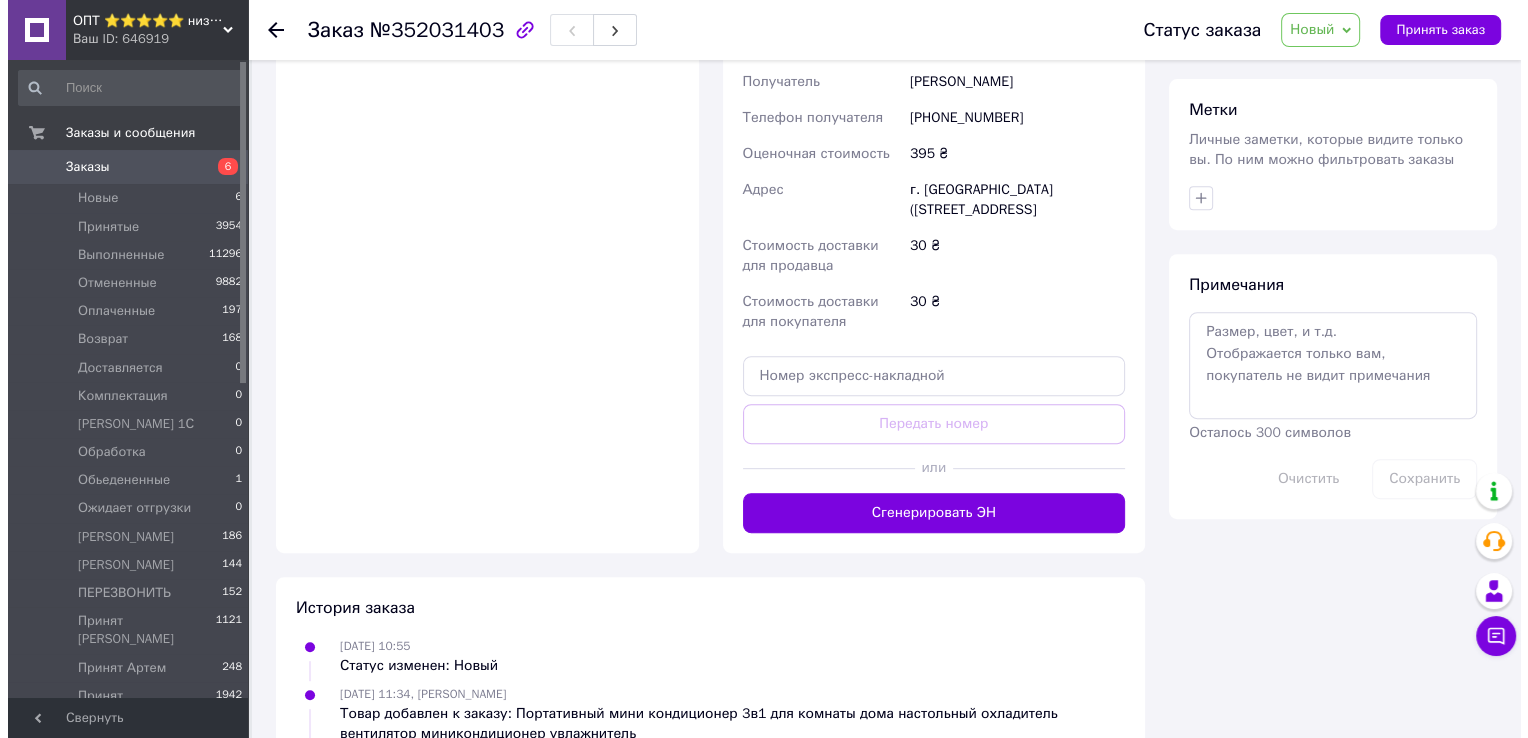 scroll, scrollTop: 900, scrollLeft: 0, axis: vertical 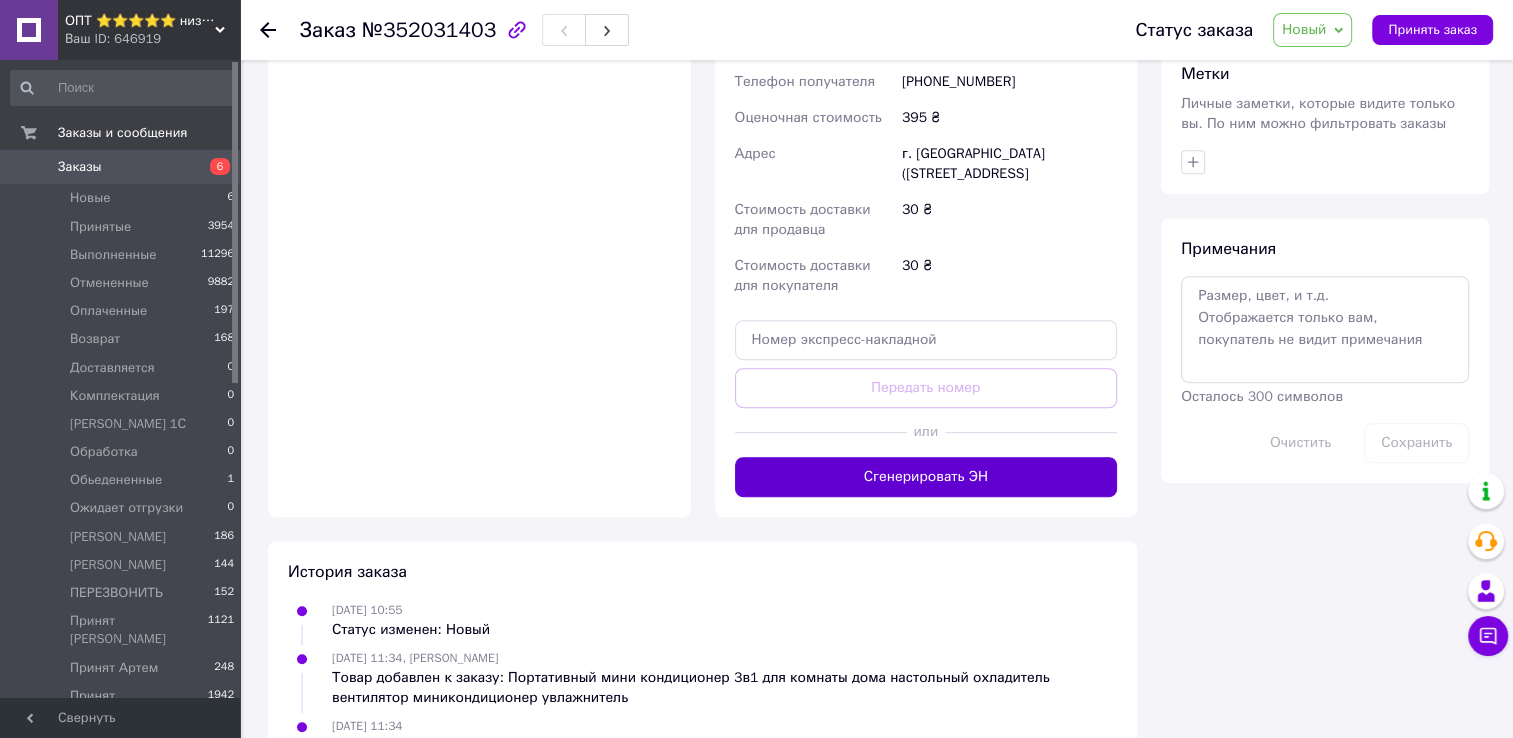 click on "Сгенерировать ЭН" at bounding box center [926, 477] 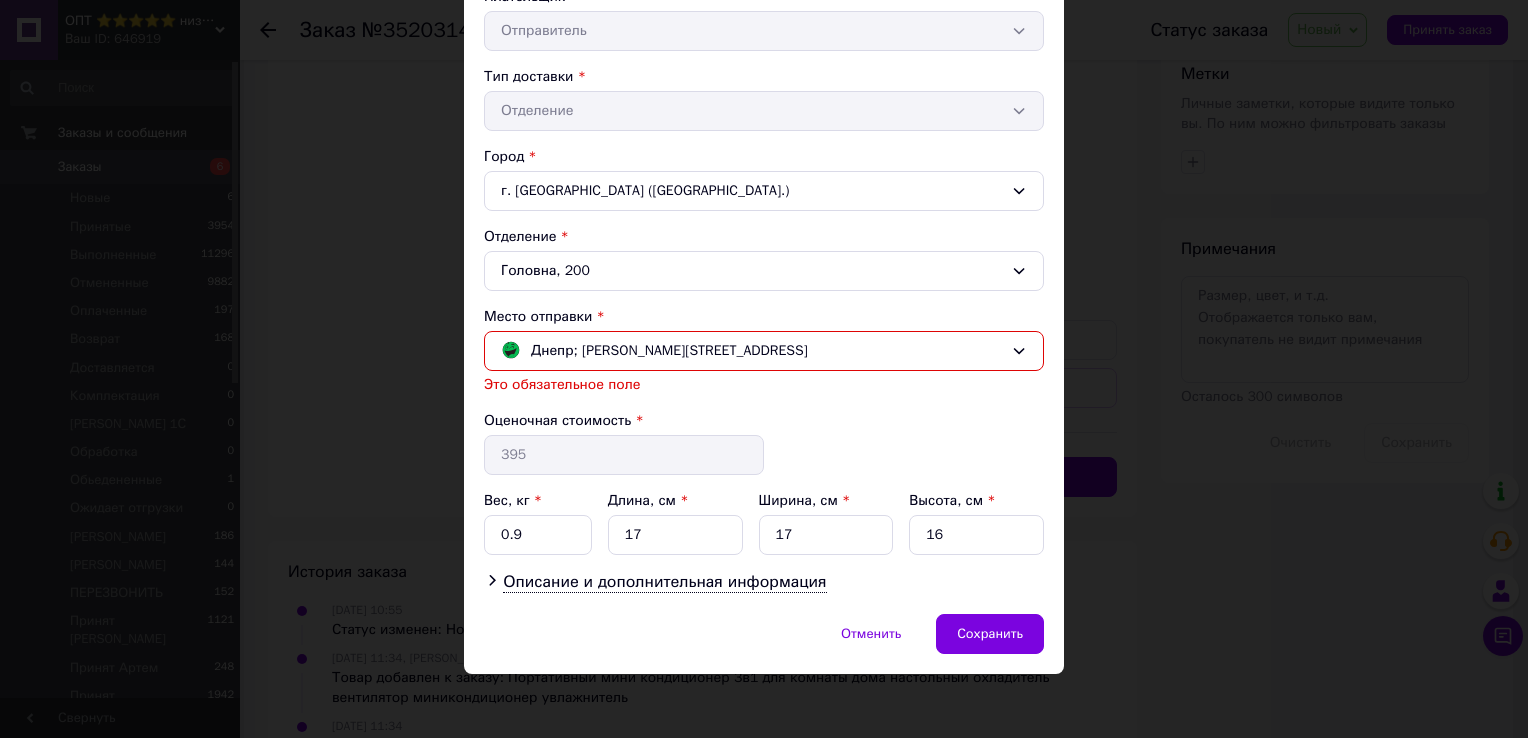 scroll, scrollTop: 404, scrollLeft: 0, axis: vertical 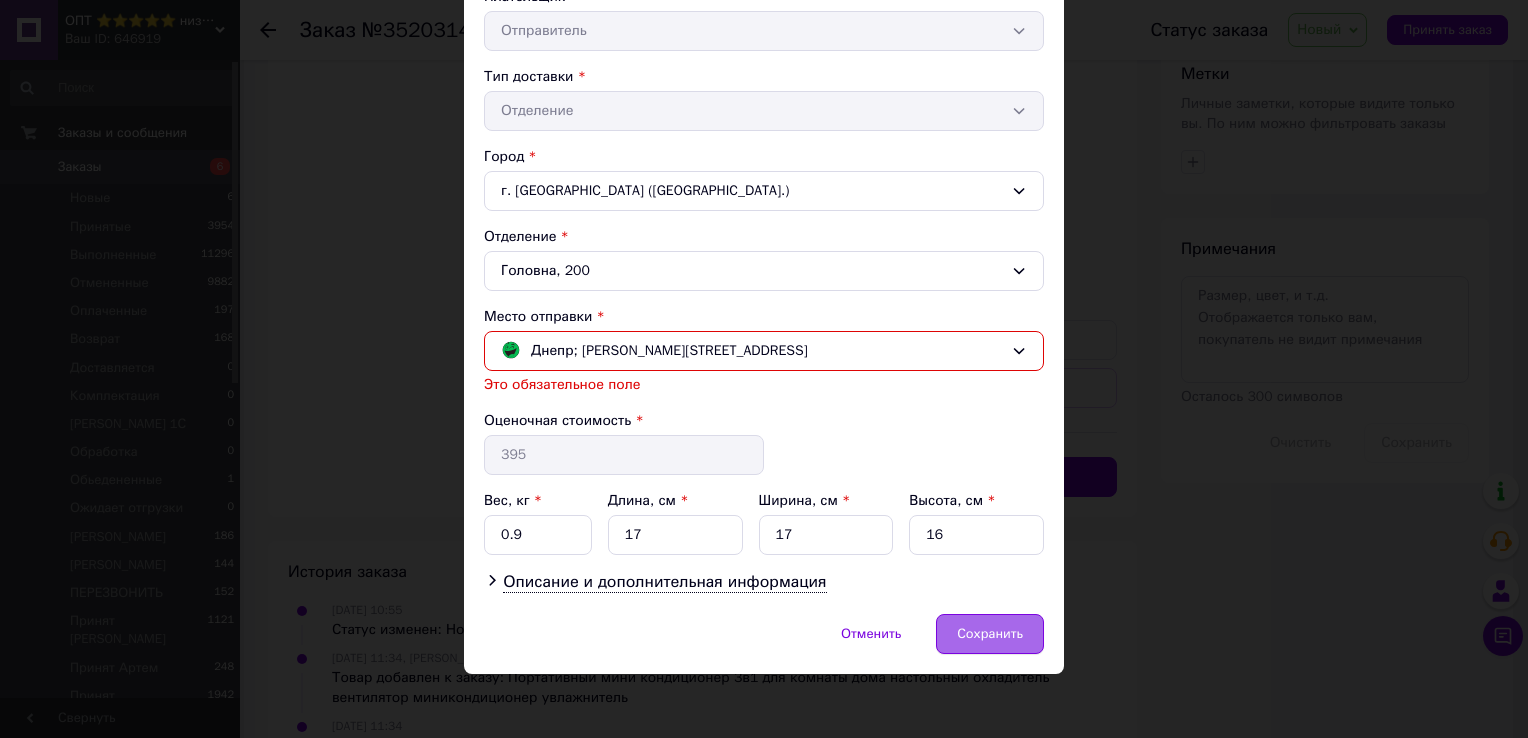 click on "Сохранить" at bounding box center (990, 634) 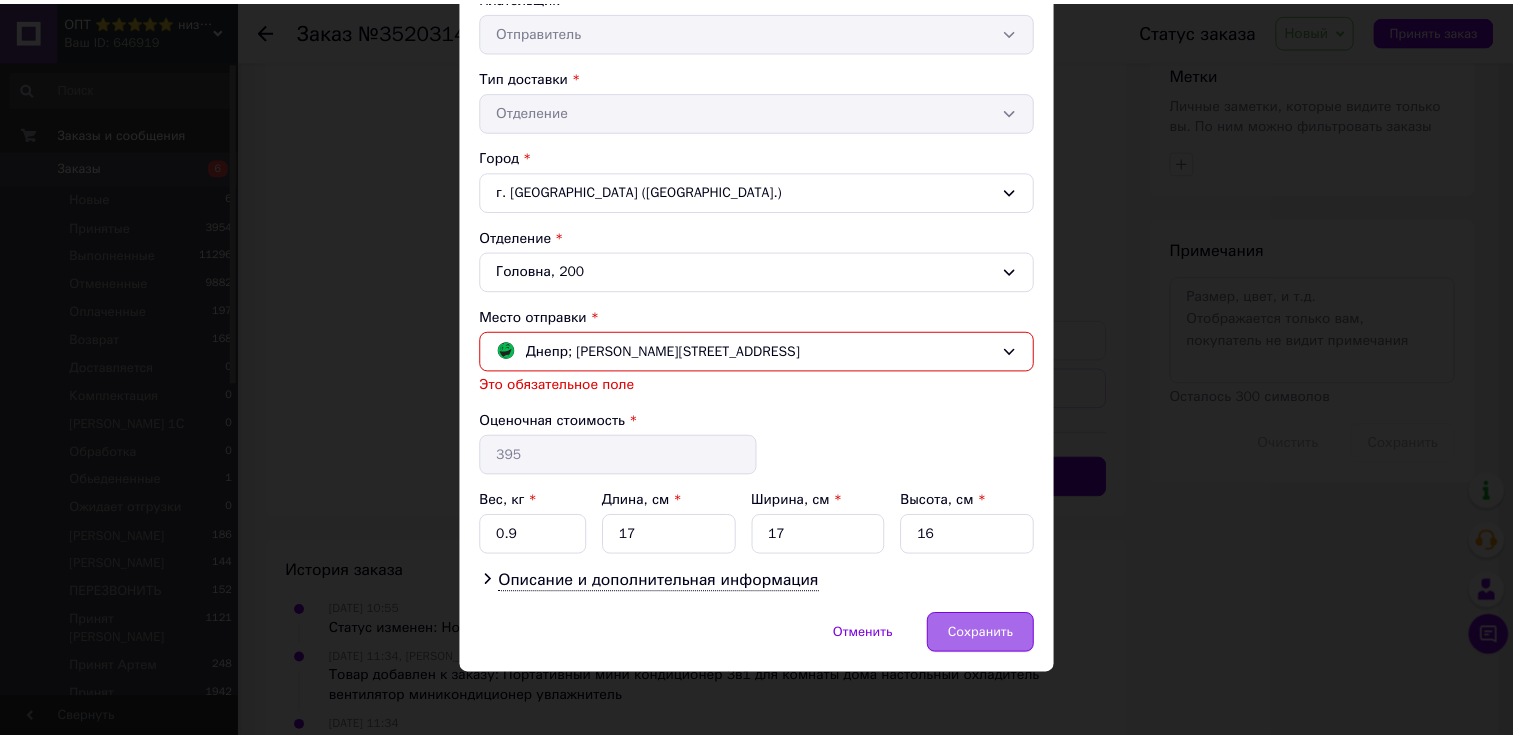scroll, scrollTop: 380, scrollLeft: 0, axis: vertical 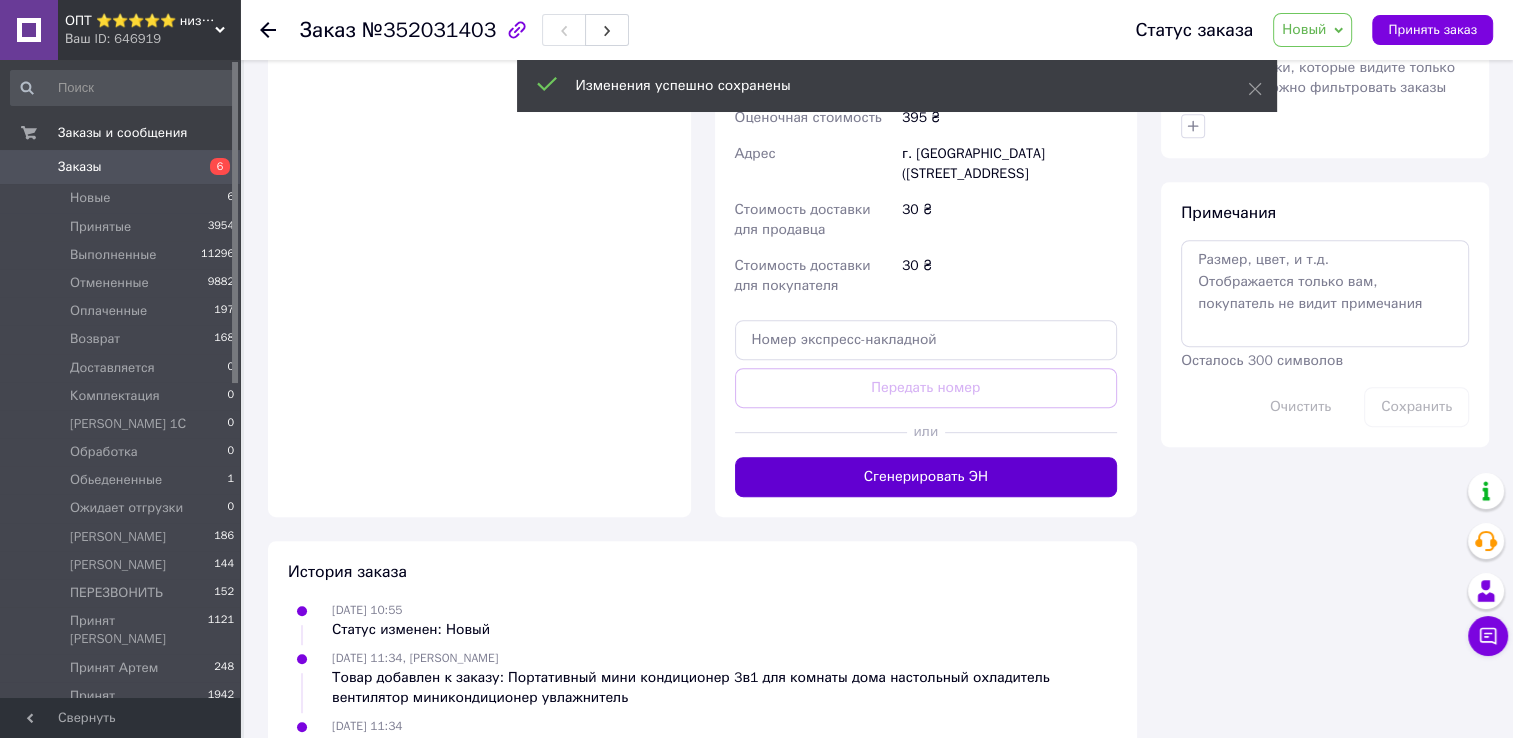 click on "Сгенерировать ЭН" at bounding box center (926, 477) 